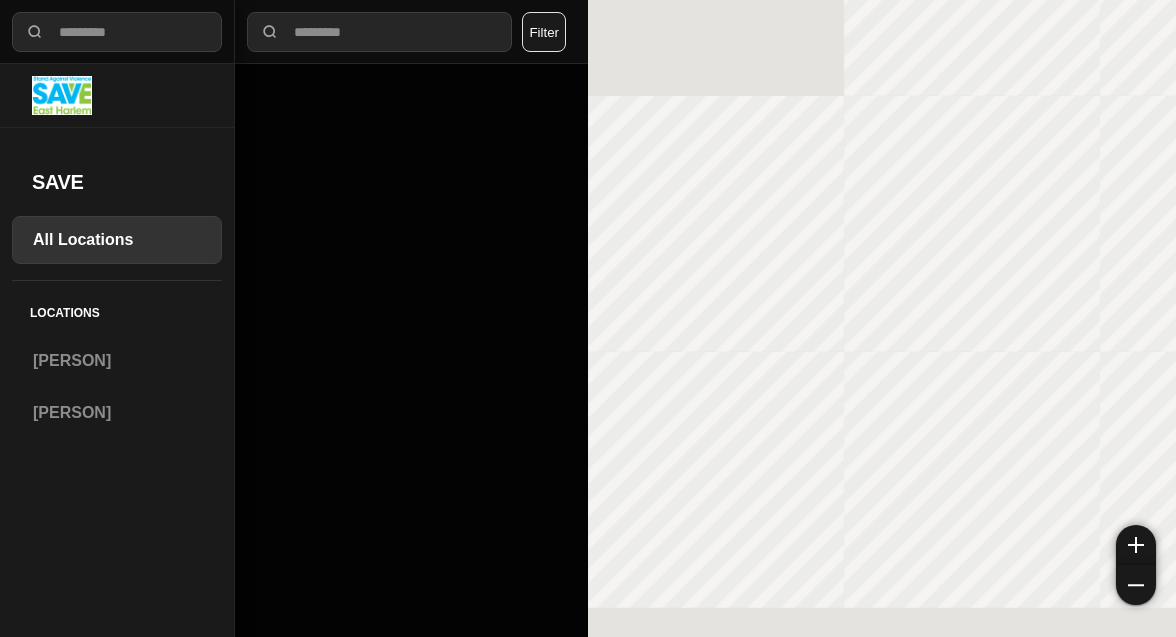 scroll, scrollTop: 0, scrollLeft: 0, axis: both 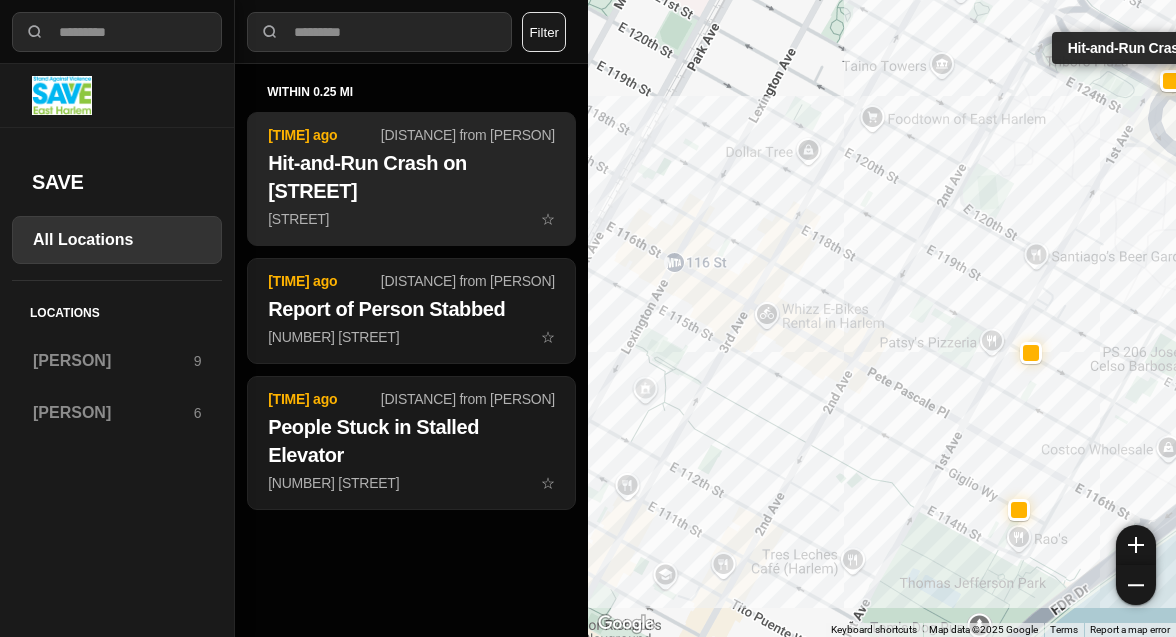 click on "Hit-and-Run Crash on [STREET]" at bounding box center (411, 177) 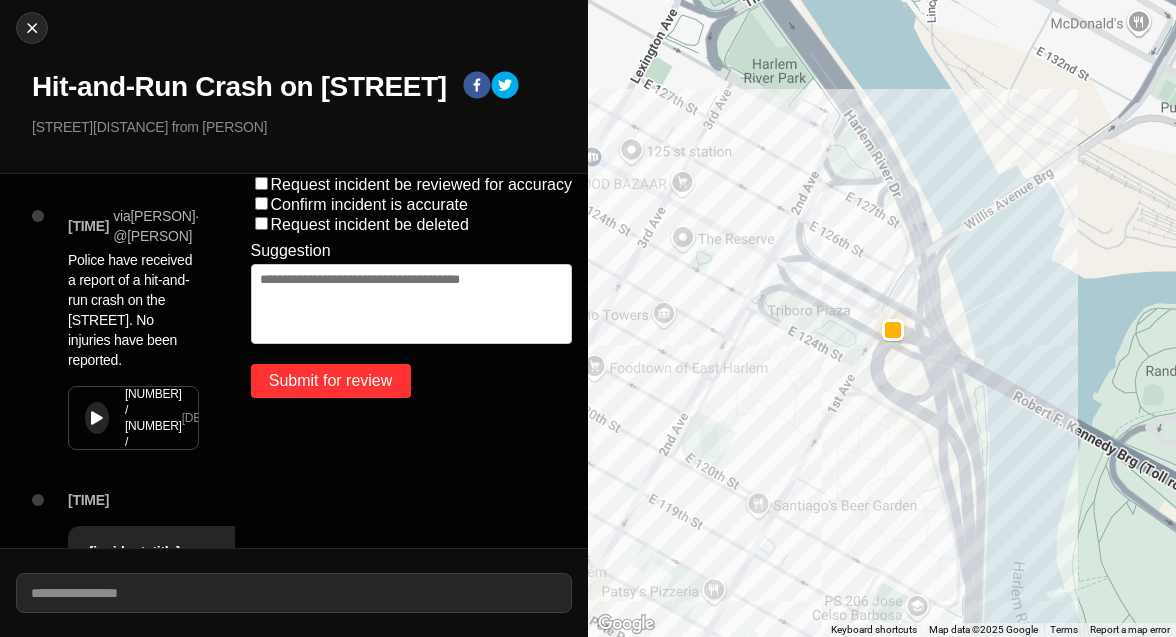 click on "Submit for review" at bounding box center (331, 381) 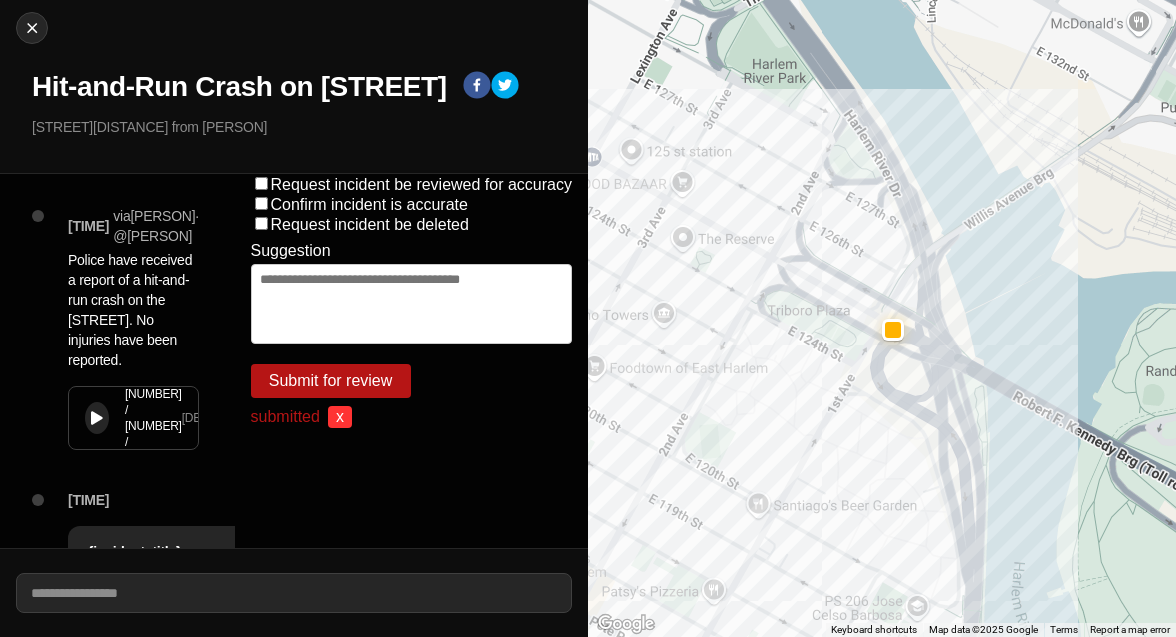 click on "x" at bounding box center (340, 417) 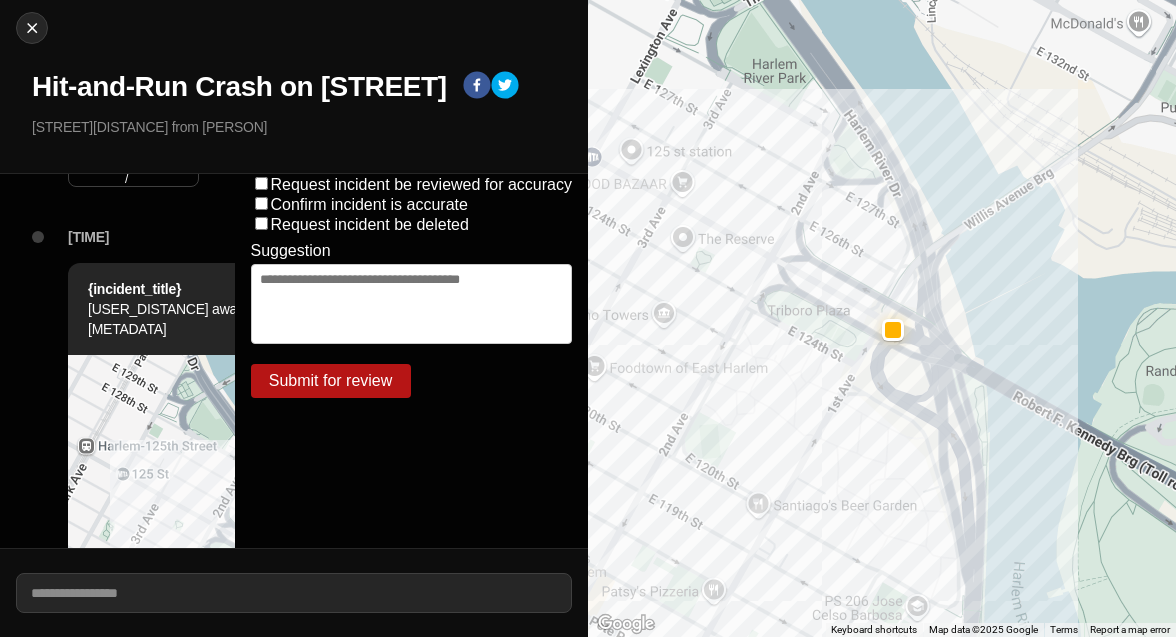 scroll, scrollTop: 23, scrollLeft: 0, axis: vertical 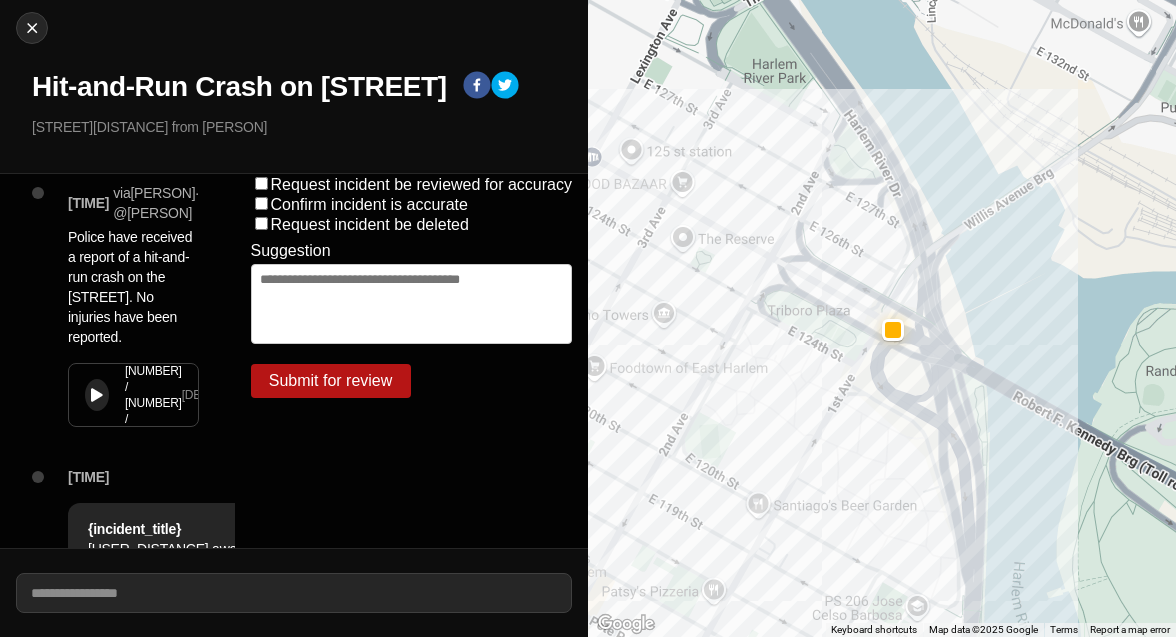 click on "NYPD [NUMBER] / [NUMBER] / [NUMBER] [DECIMAL] s" at bounding box center (133, 395) 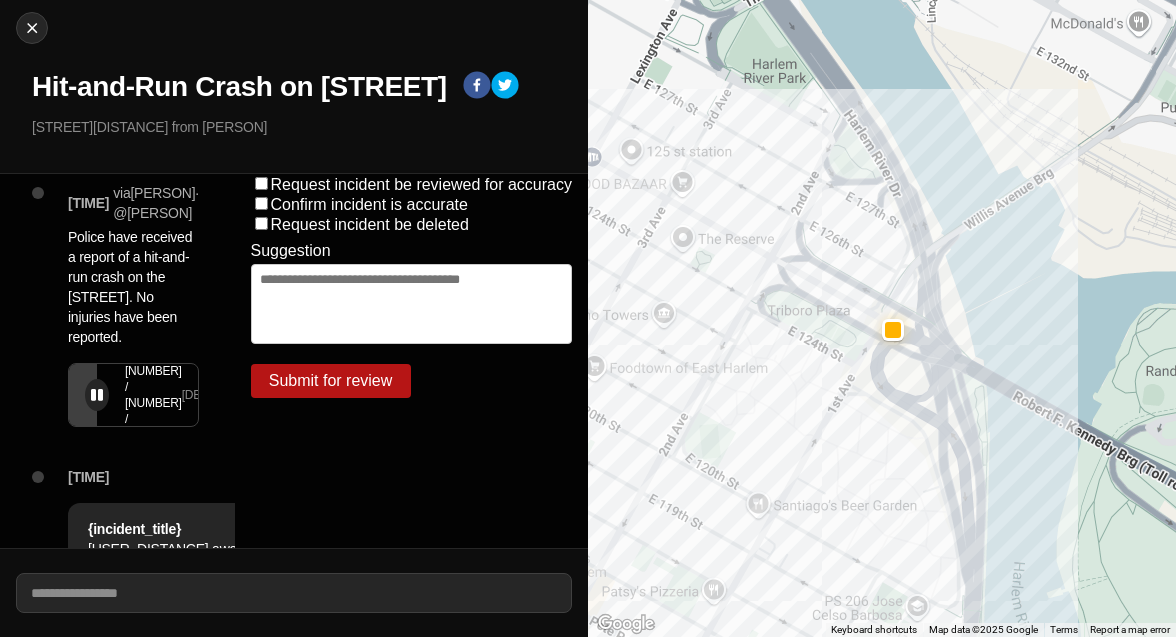 click at bounding box center (97, 395) 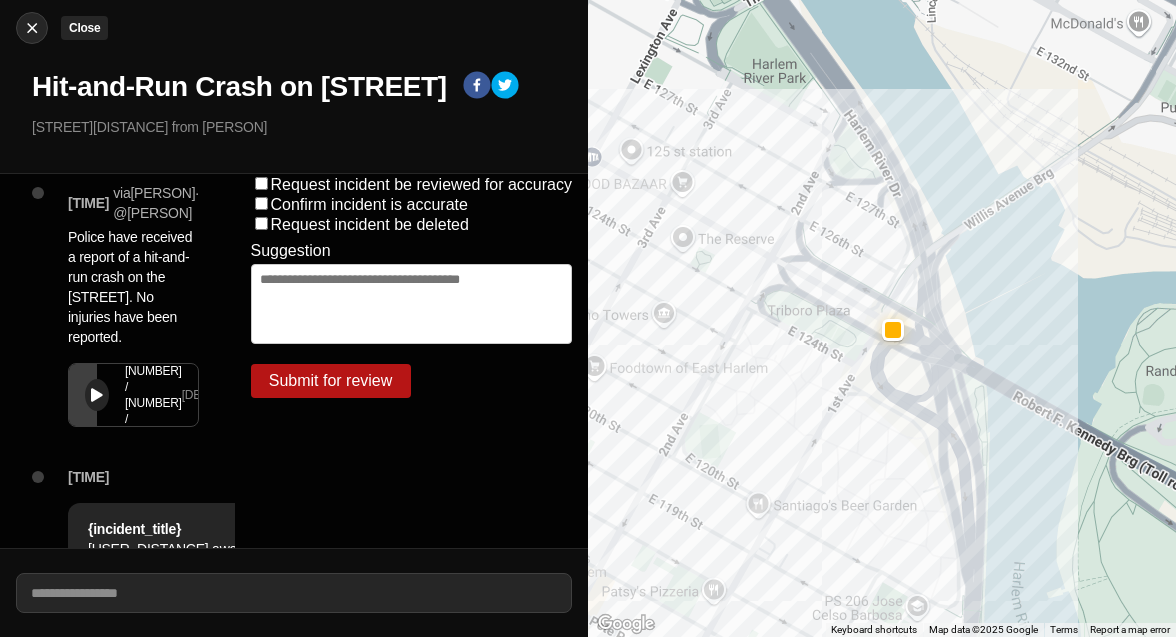 click at bounding box center [32, 28] 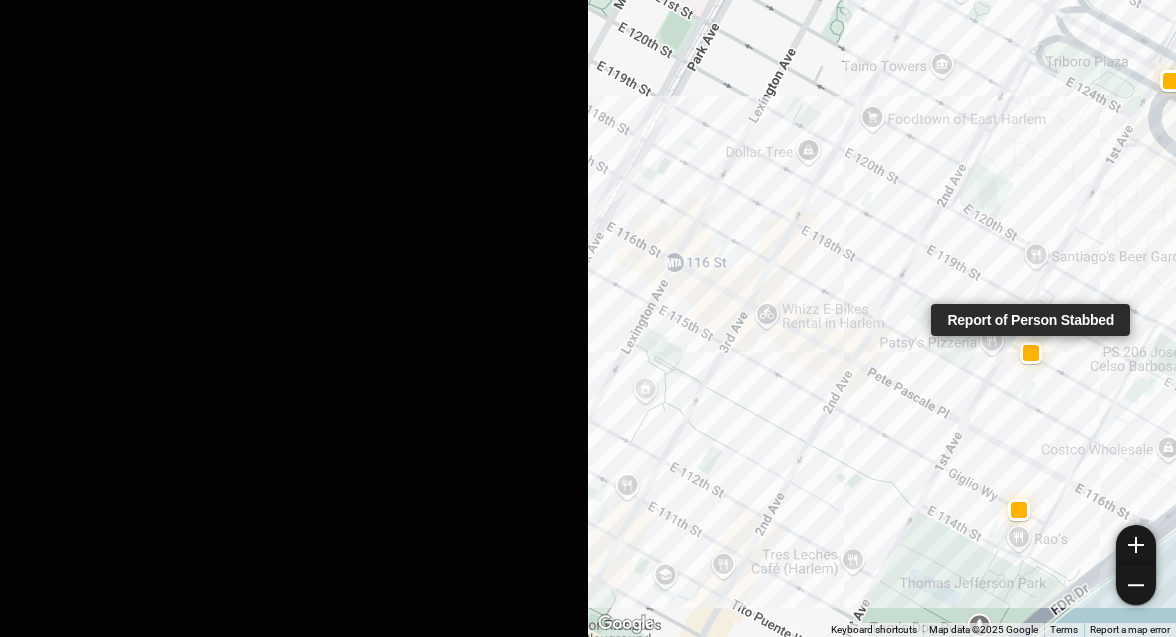 click on "Report of Person Stabbed" at bounding box center [411, 309] 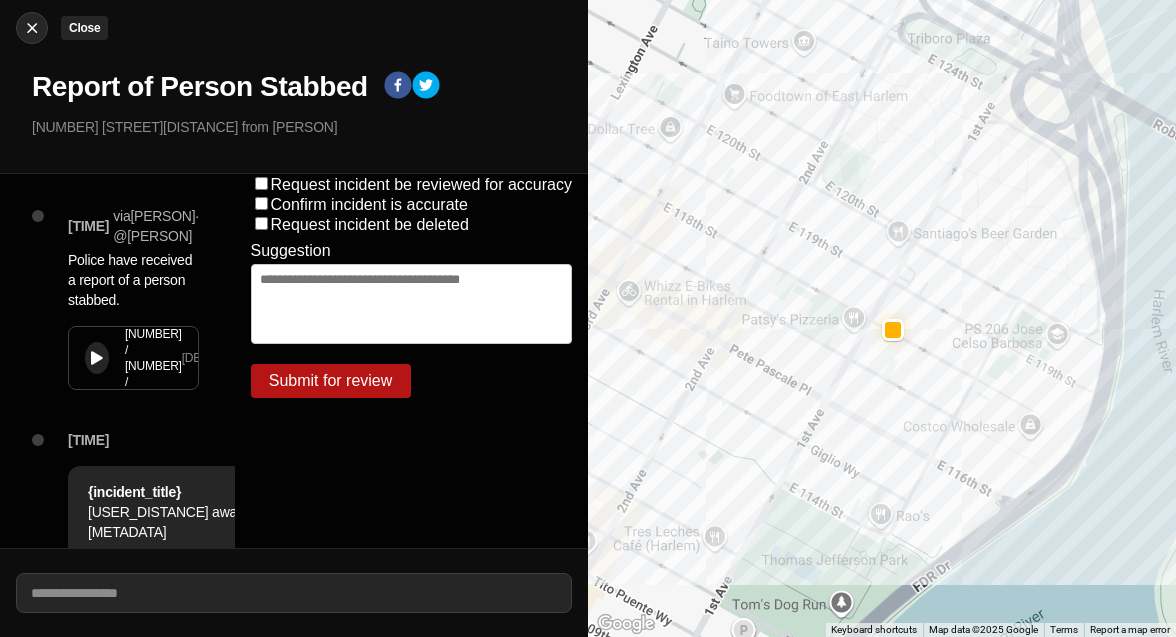 click on "Close" at bounding box center (32, 28) 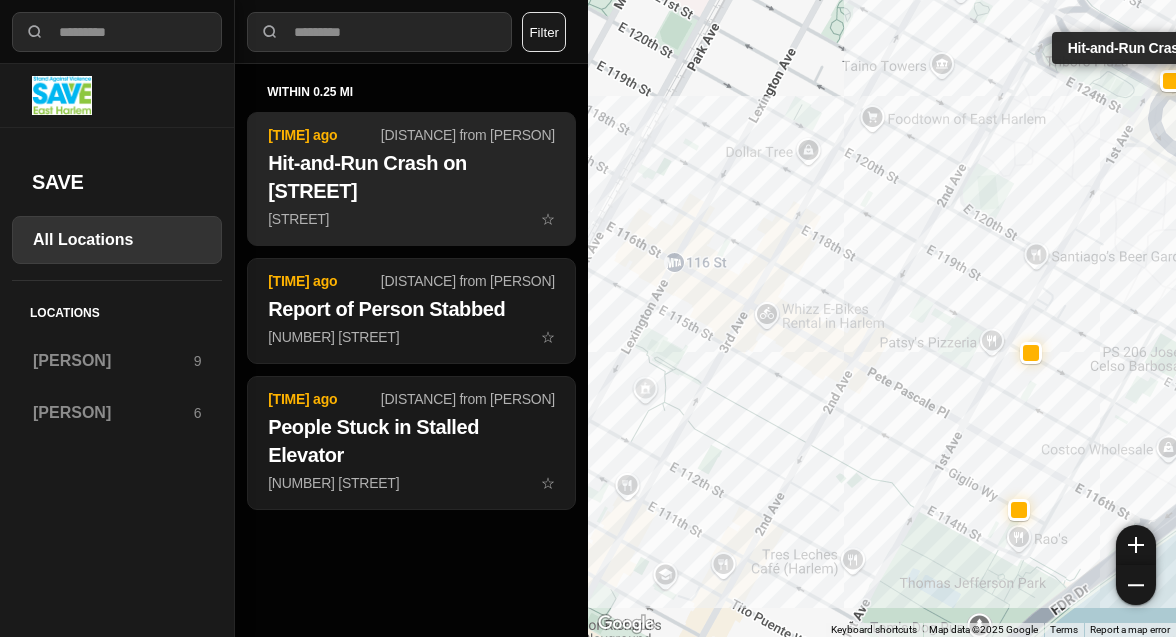 click on "[STREET] ☆" at bounding box center (411, 219) 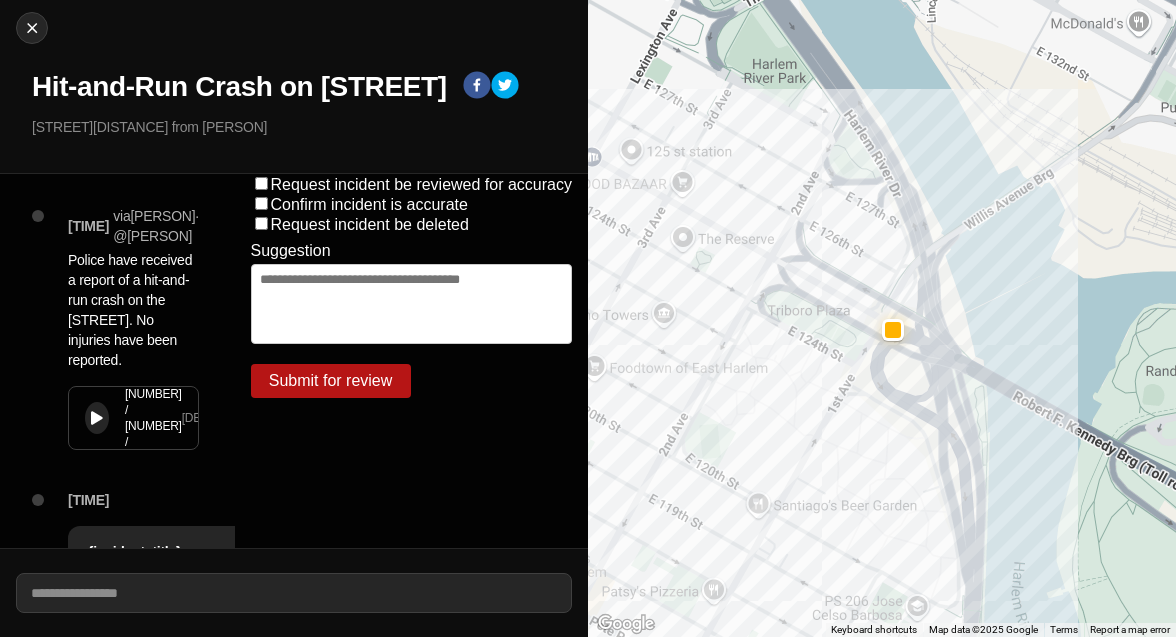 click on "Request incident be deleted" at bounding box center (422, 184) 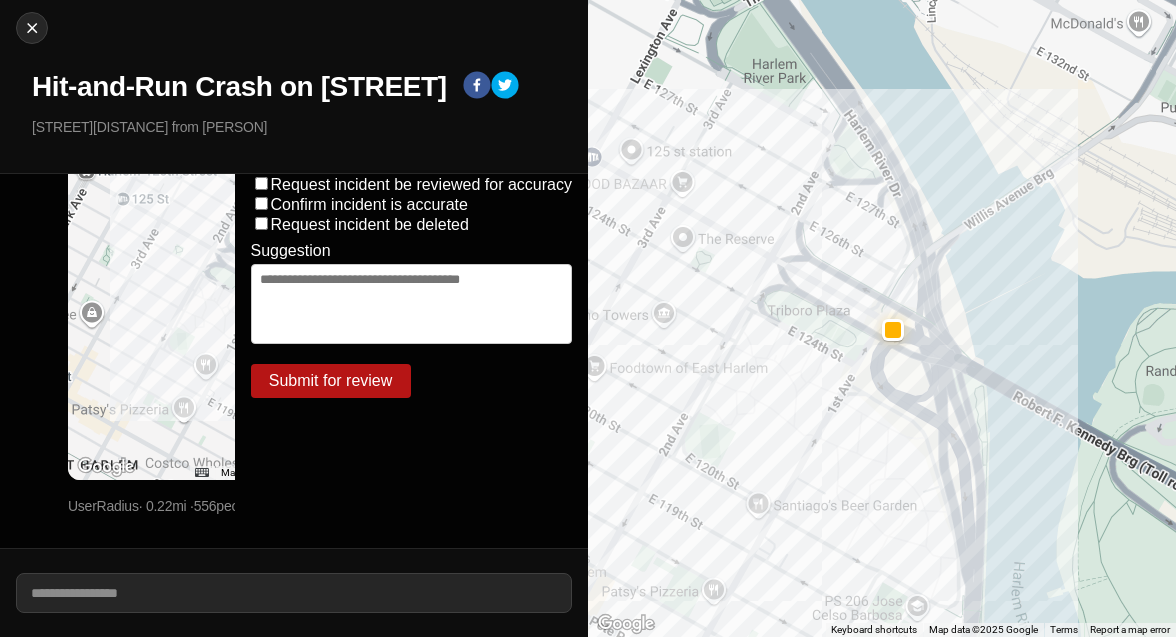 scroll, scrollTop: 612, scrollLeft: 0, axis: vertical 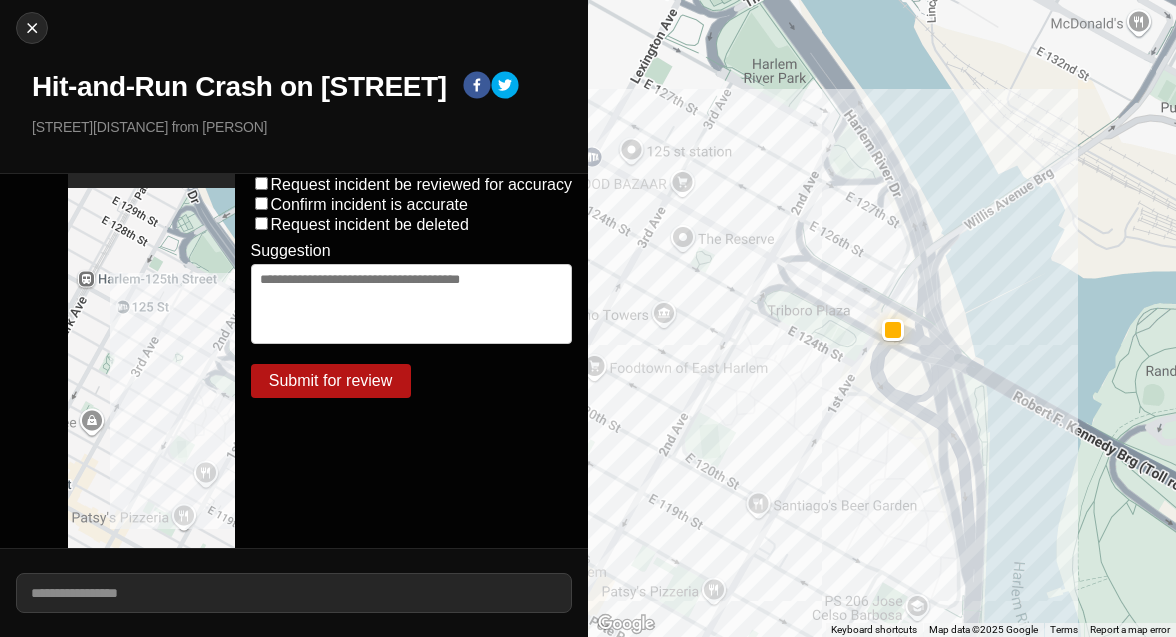 click on "To navigate, press the arrow keys." at bounding box center (268, 388) 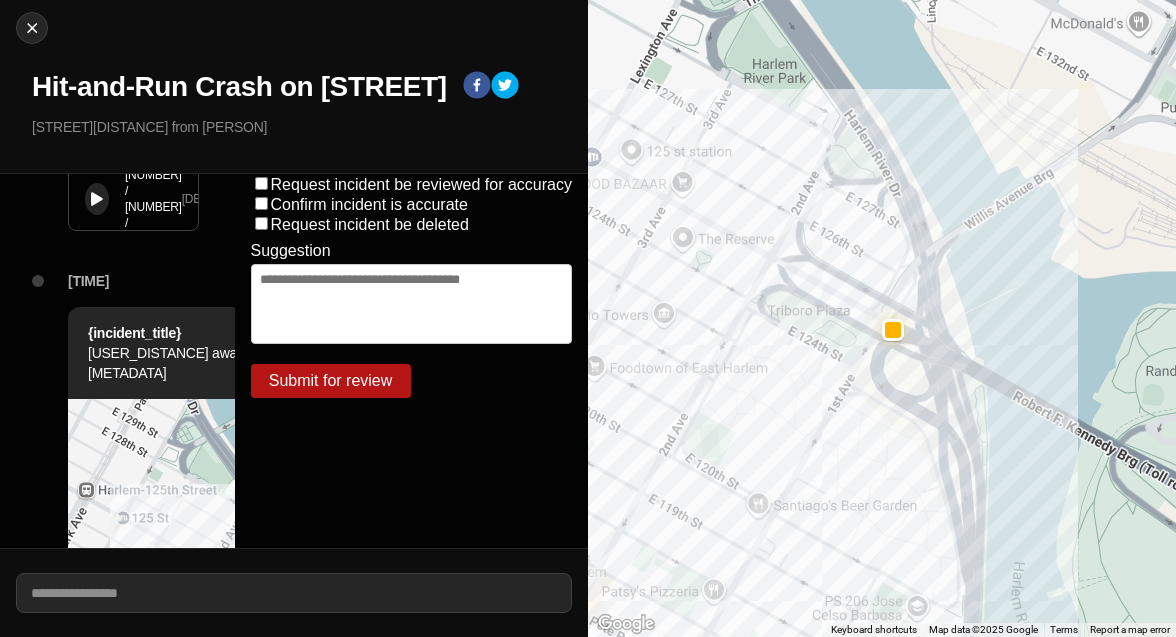 click on "Request incident be deleted" at bounding box center (422, 184) 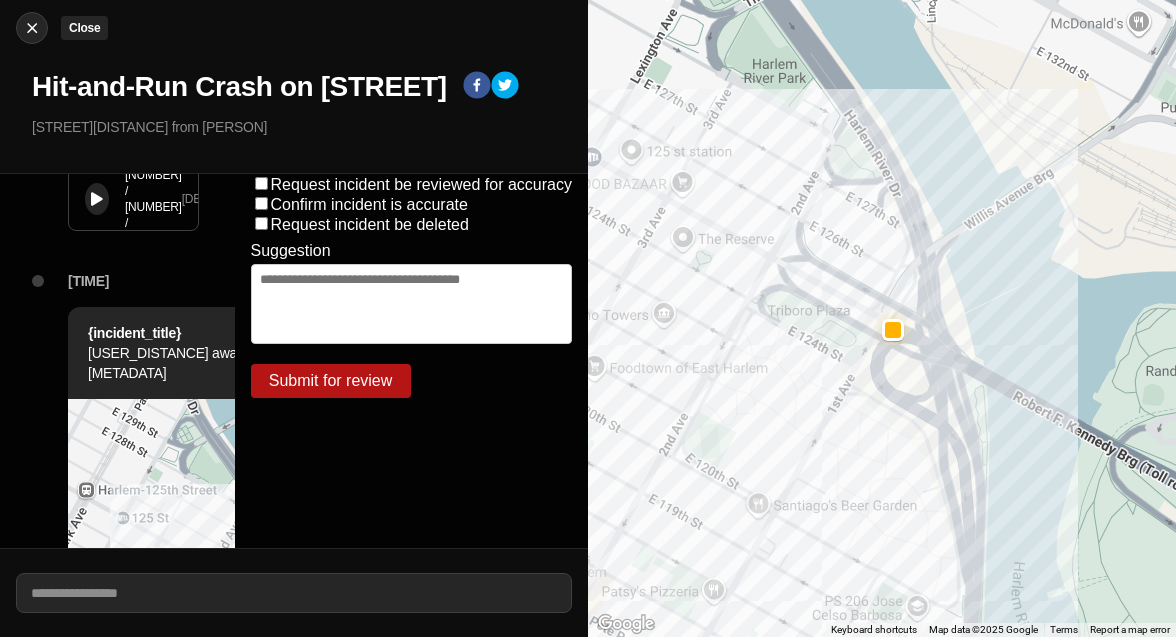 click at bounding box center [32, 28] 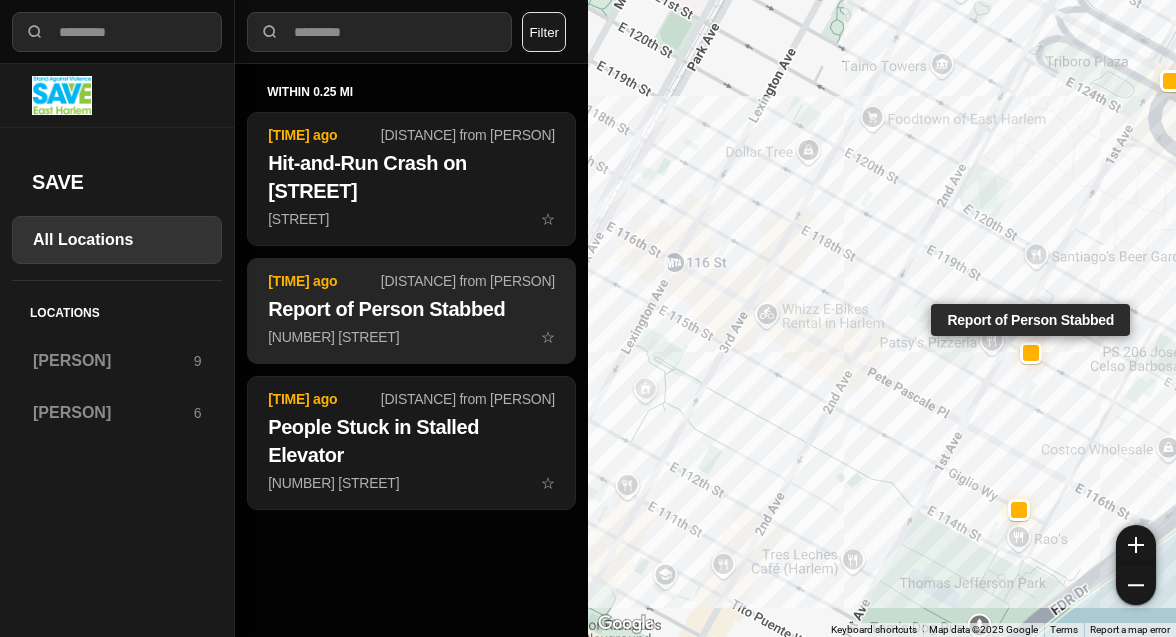 click on "[NUMBER] [STREET] ☆" at bounding box center [411, 337] 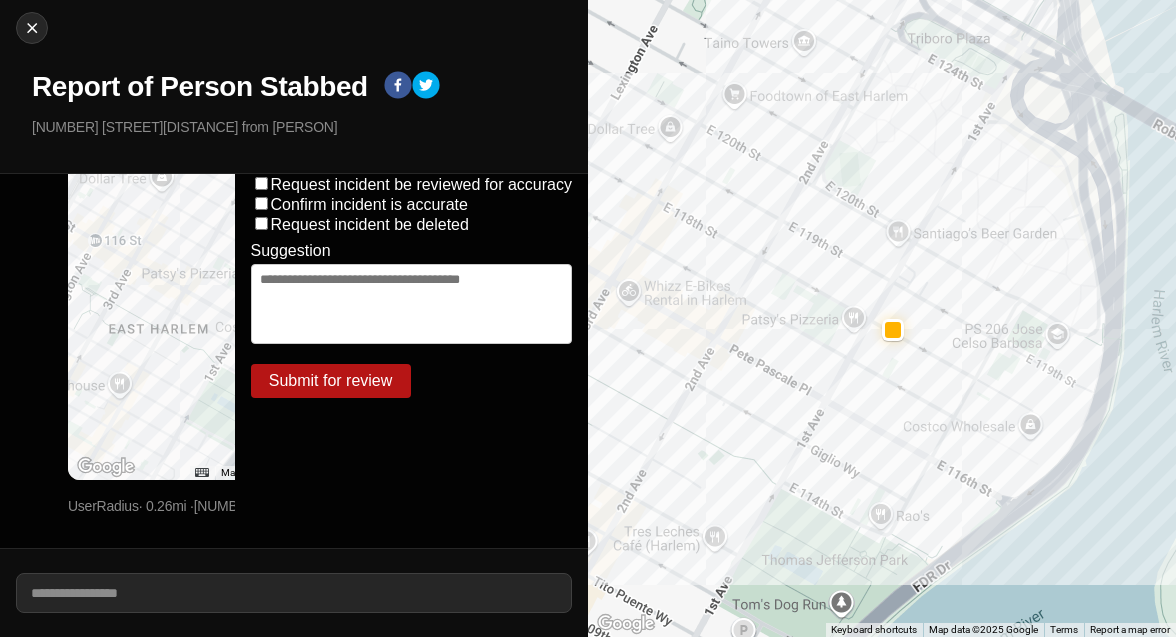 scroll, scrollTop: 0, scrollLeft: 0, axis: both 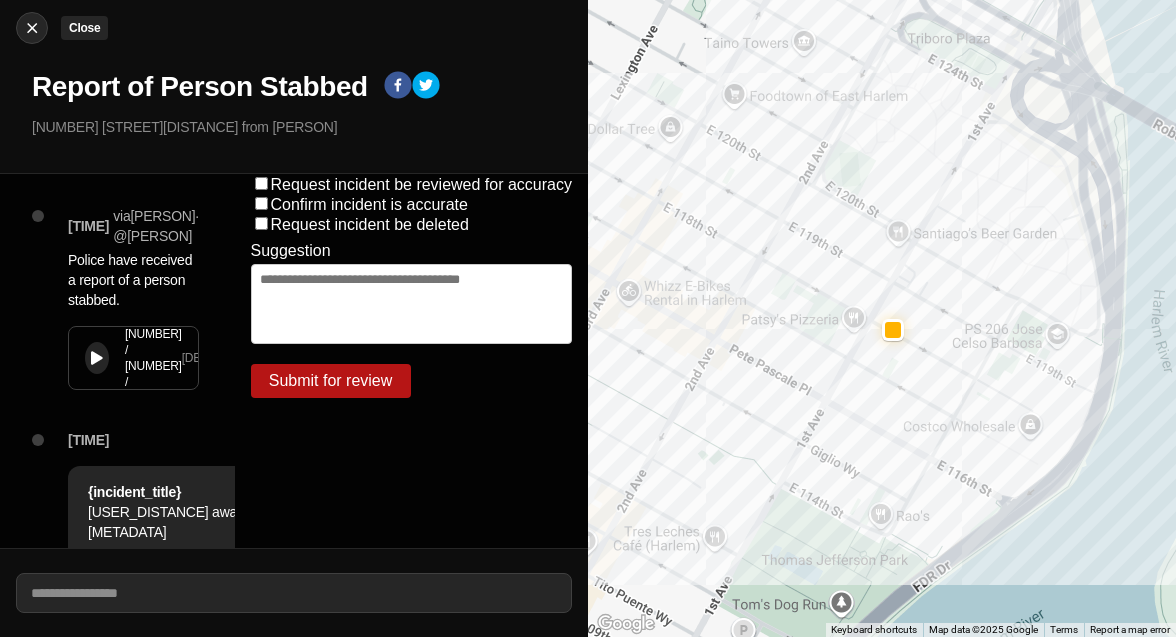 click on "Close" at bounding box center (32, 28) 